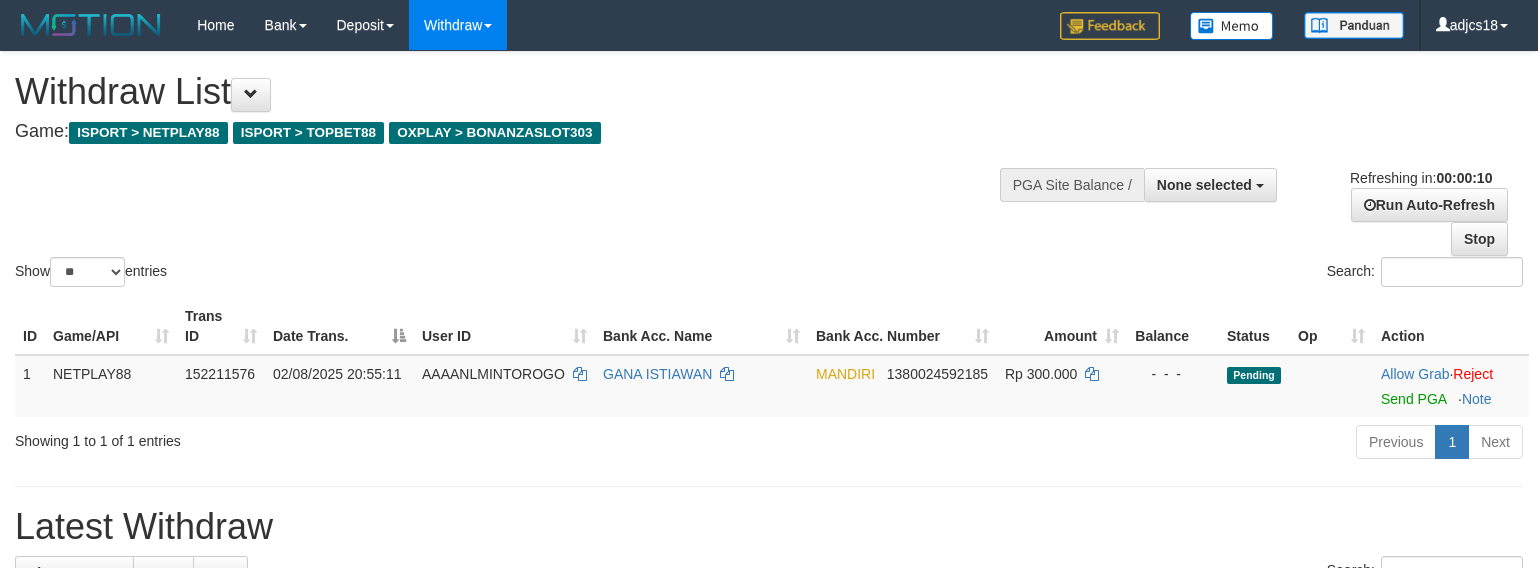 select 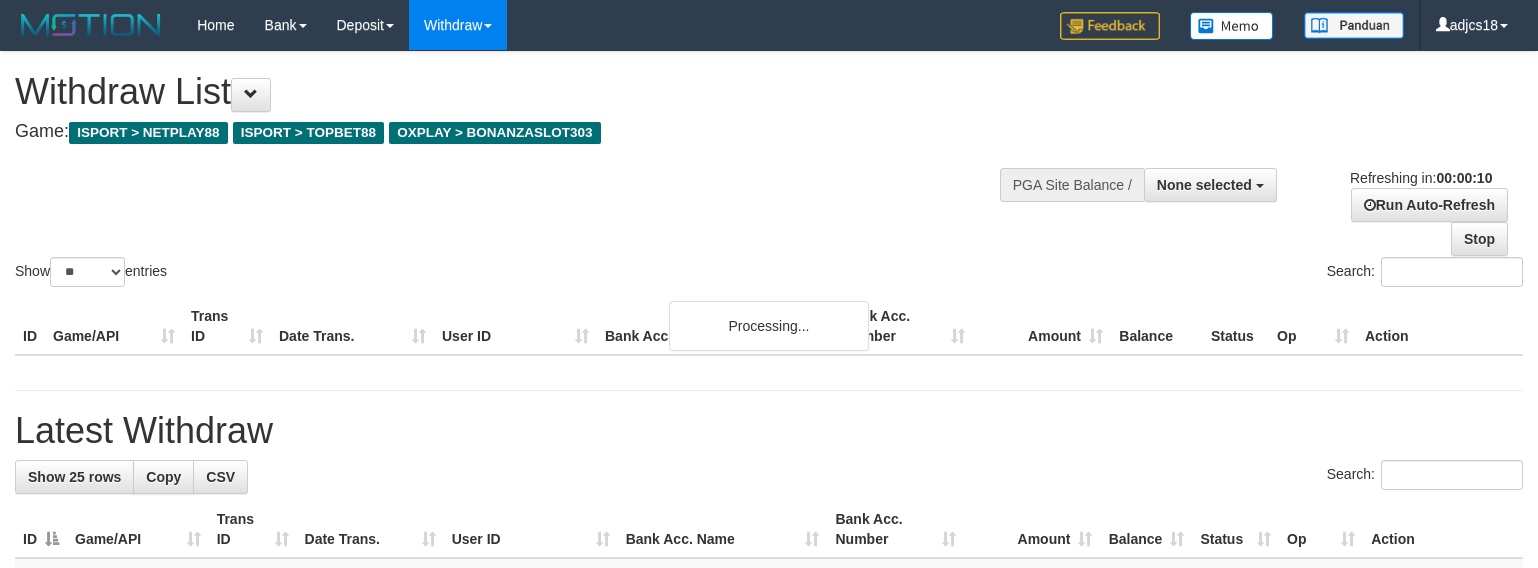 select 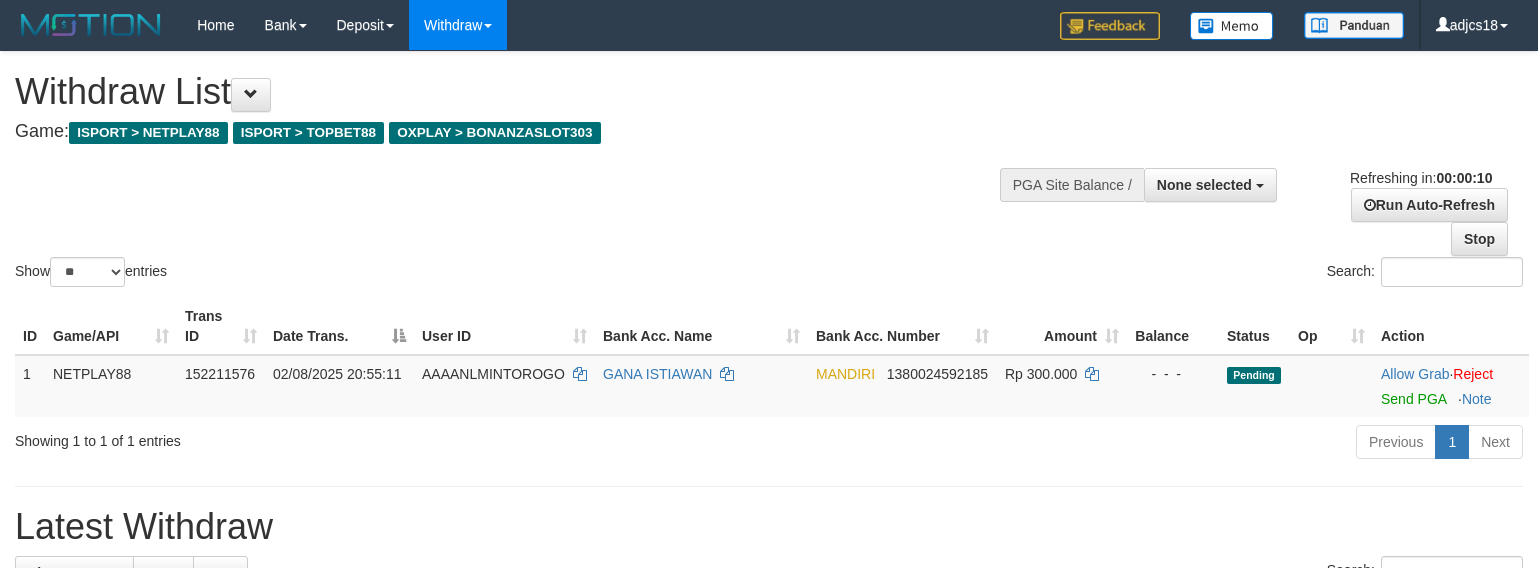 select 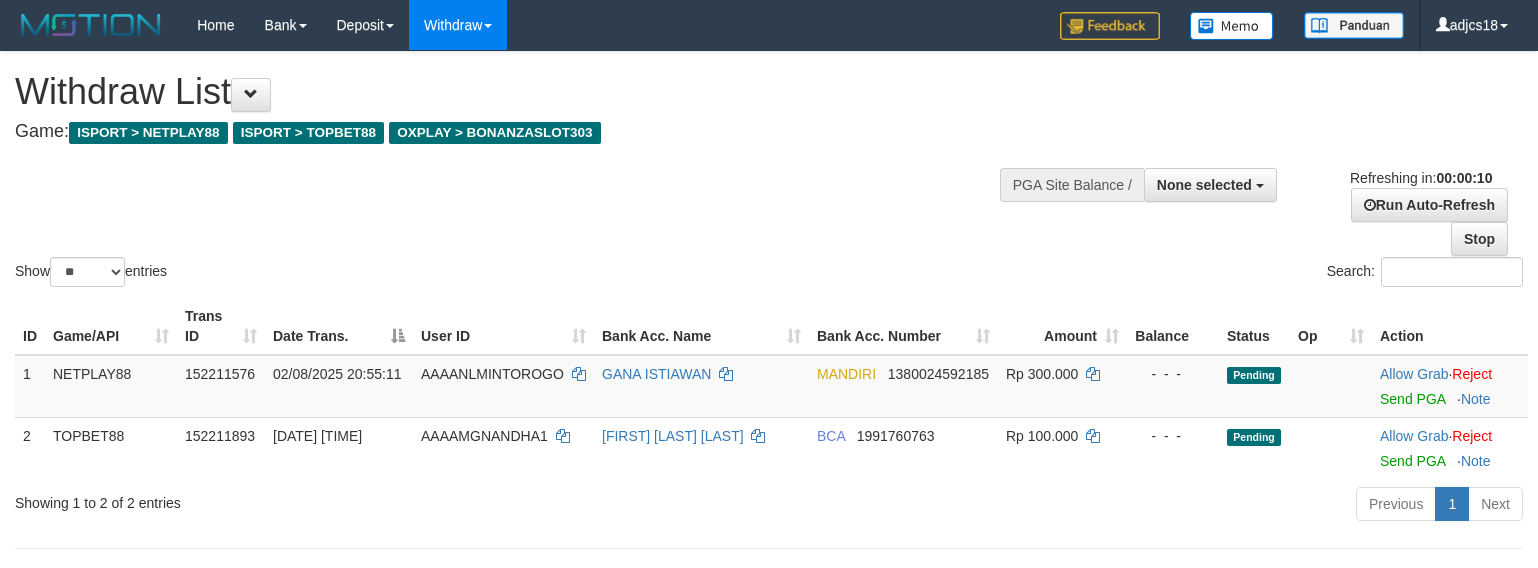 select 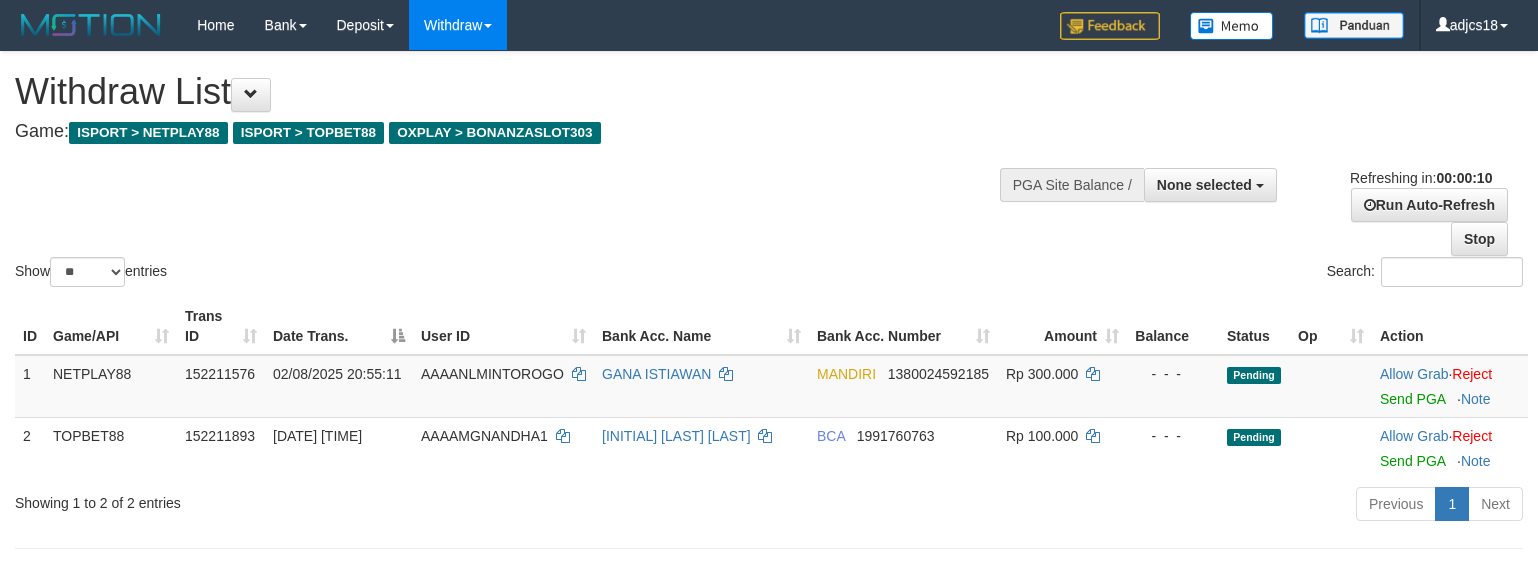 select 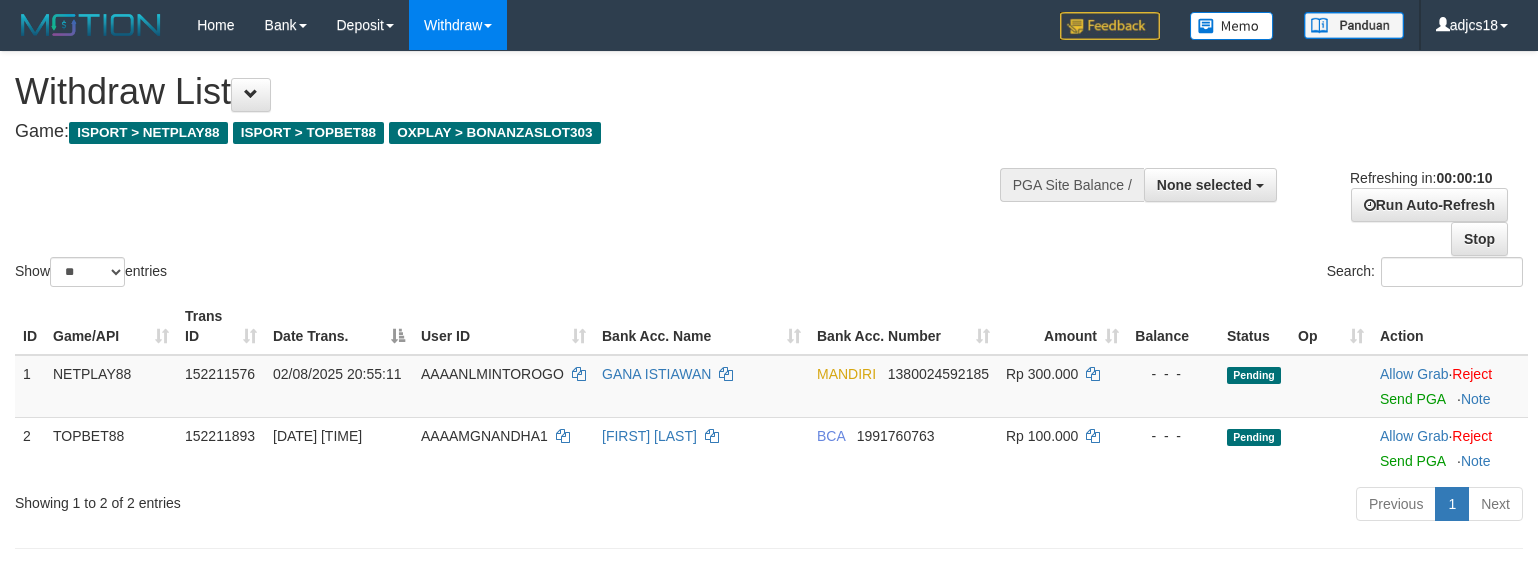 select 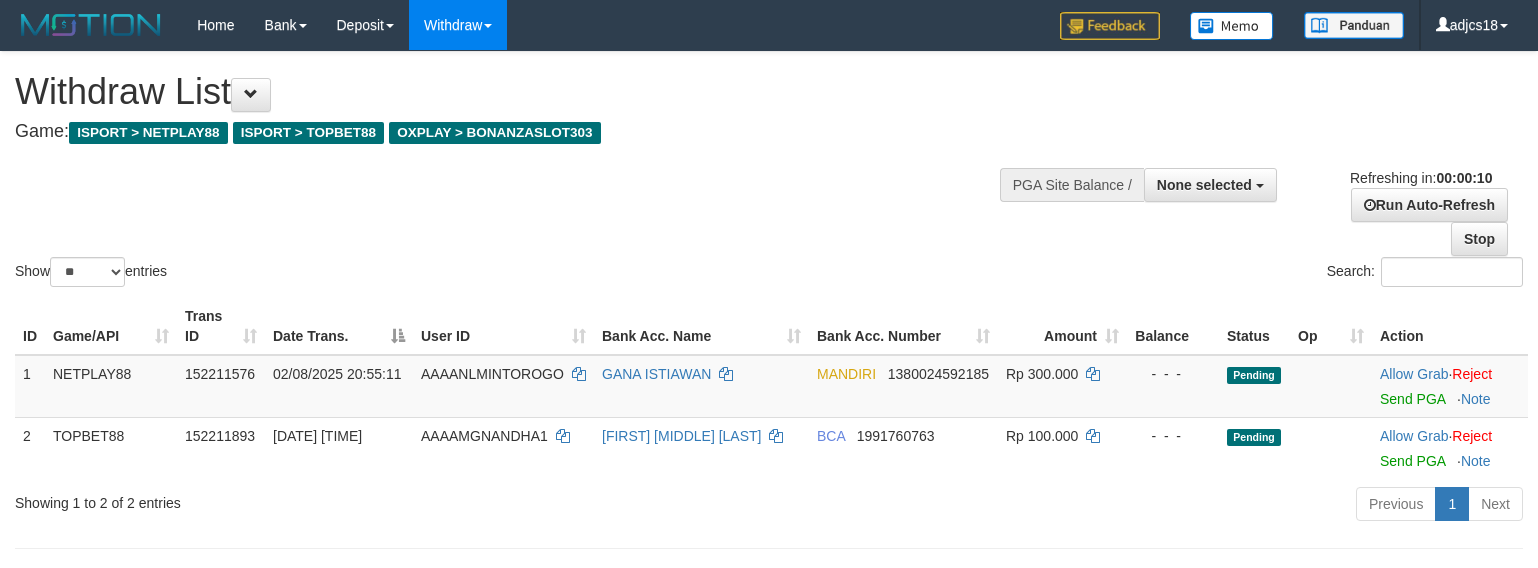select 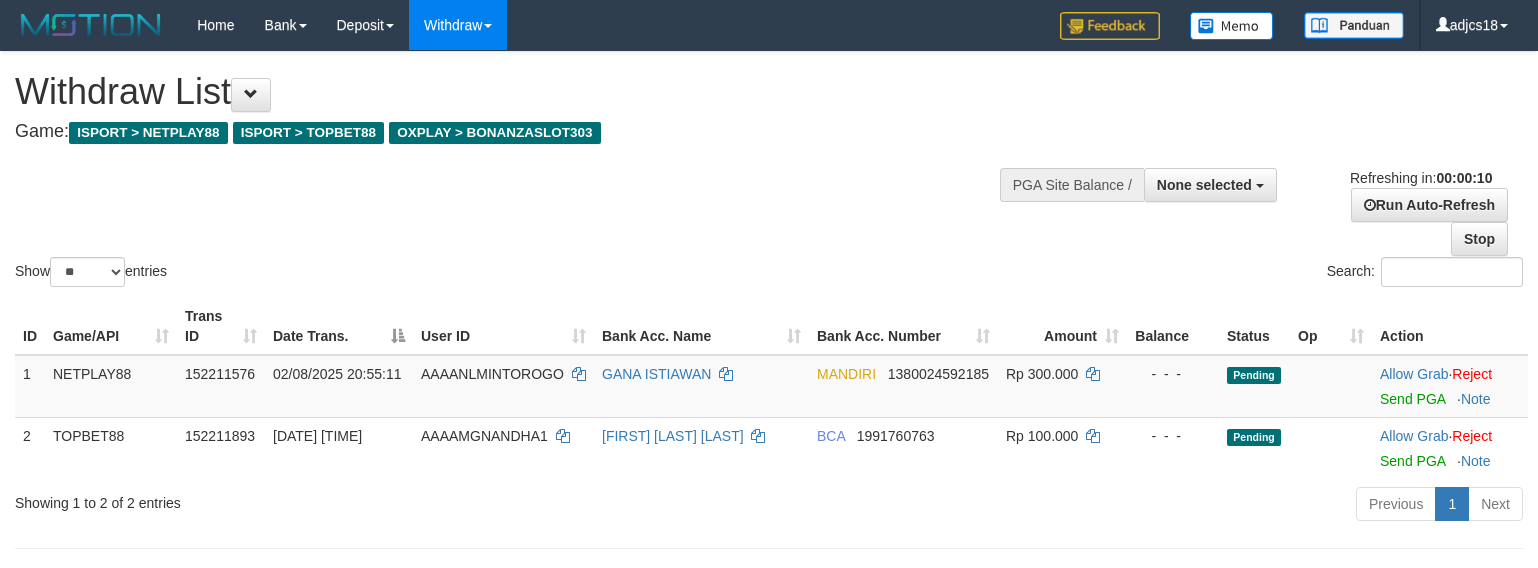 select 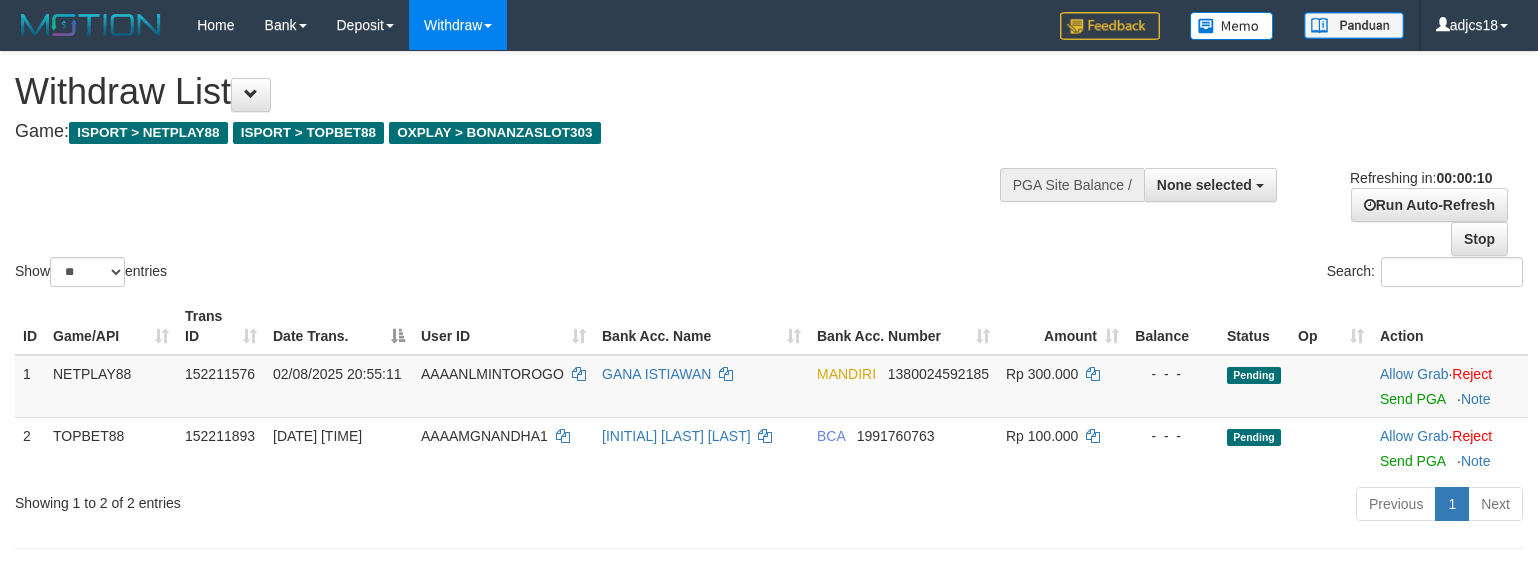 select 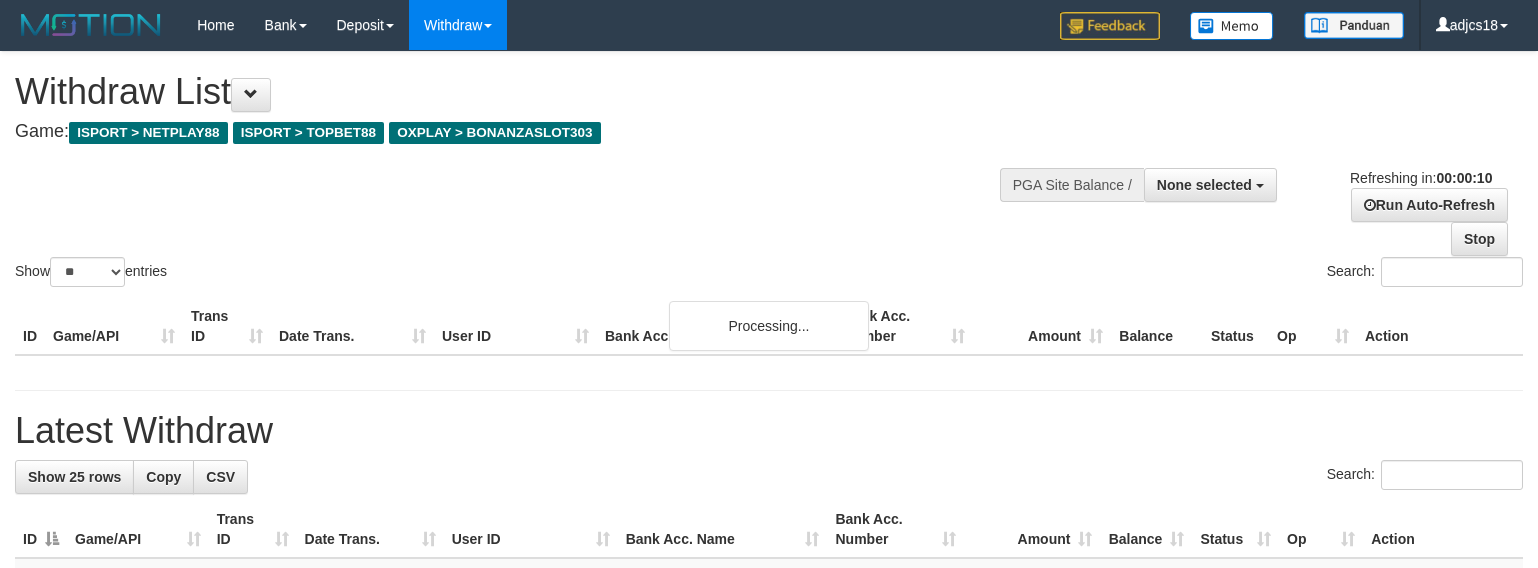 select 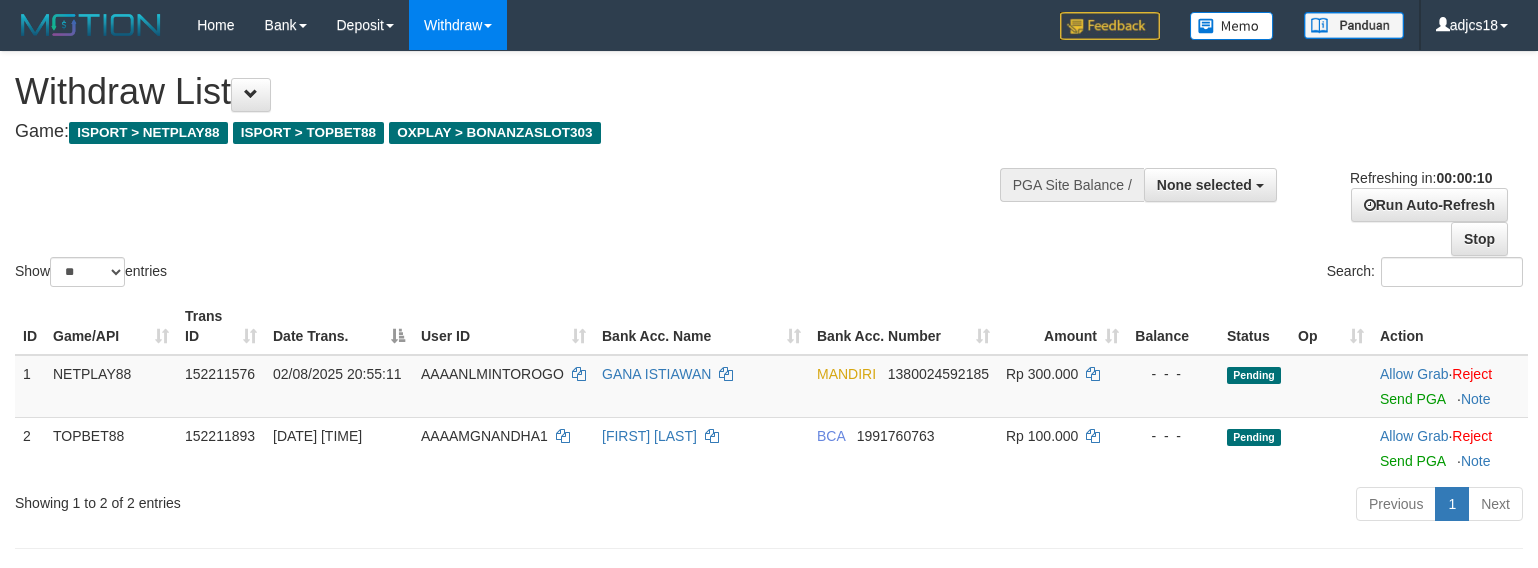 select 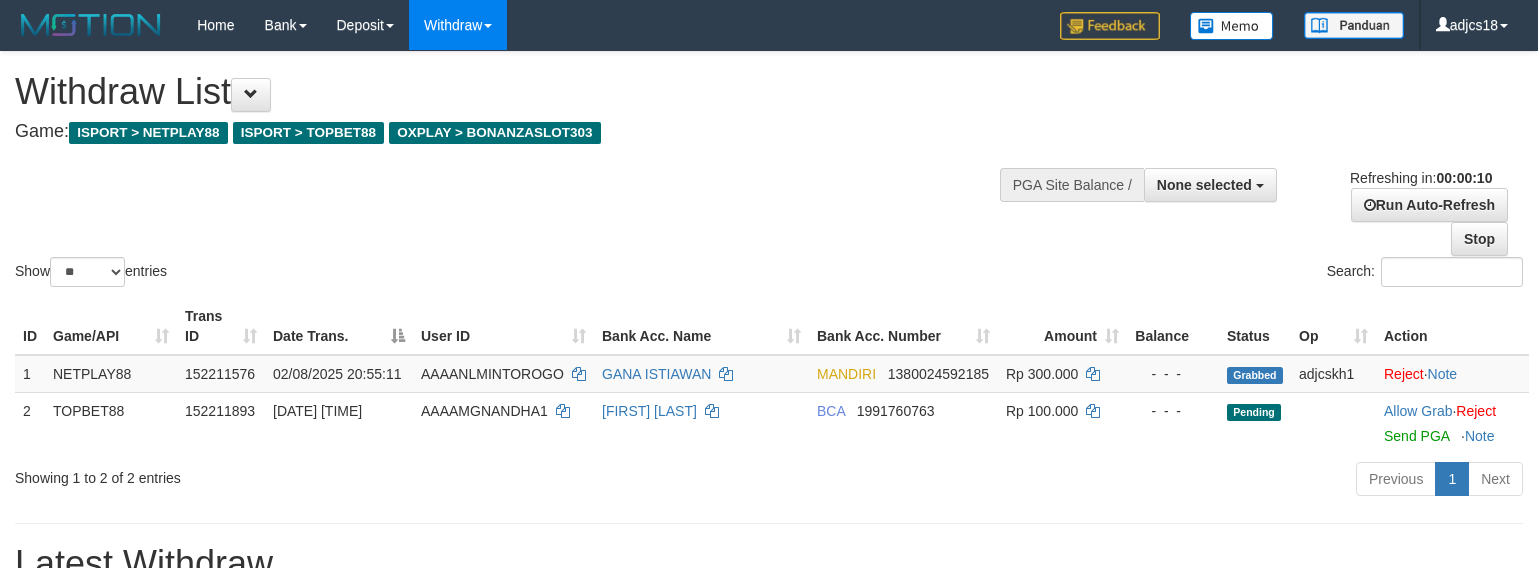 select 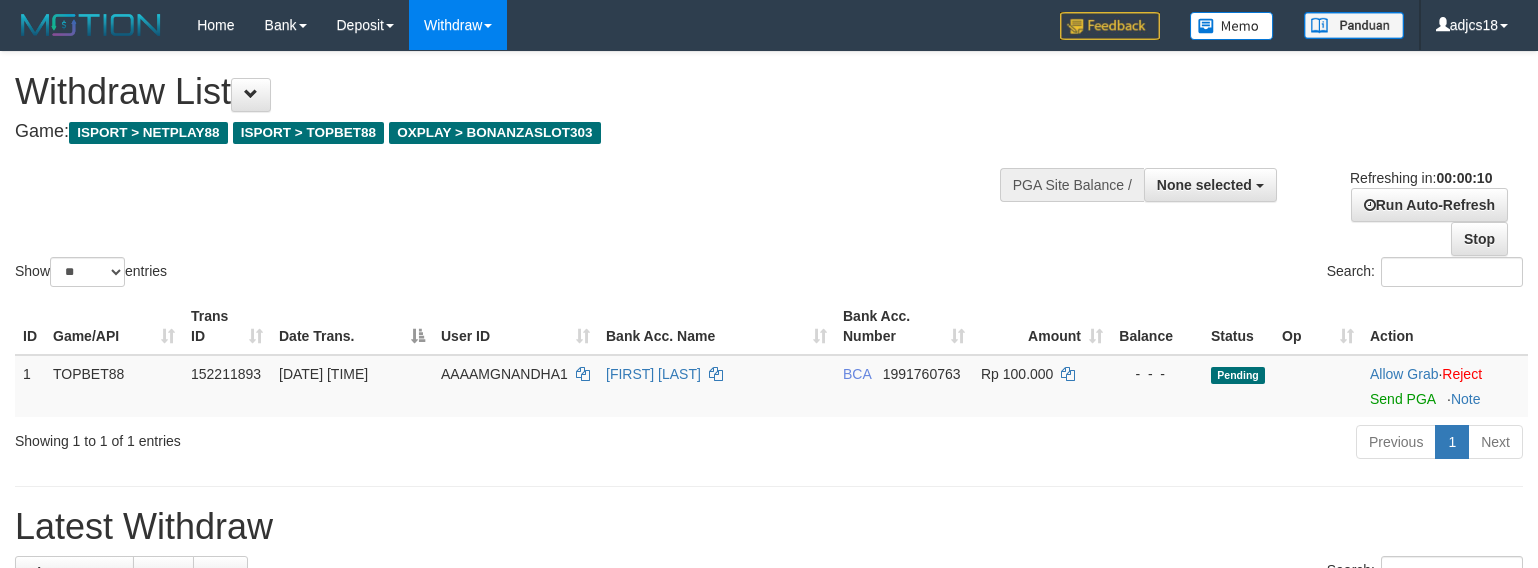 select 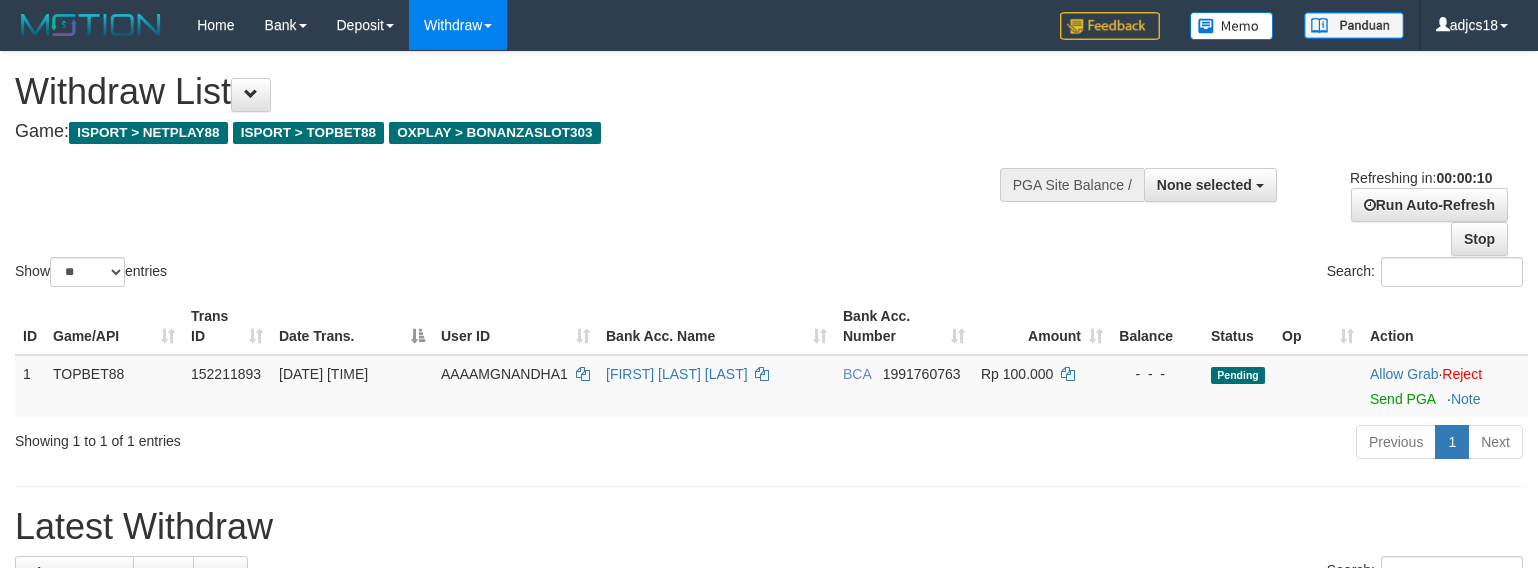select 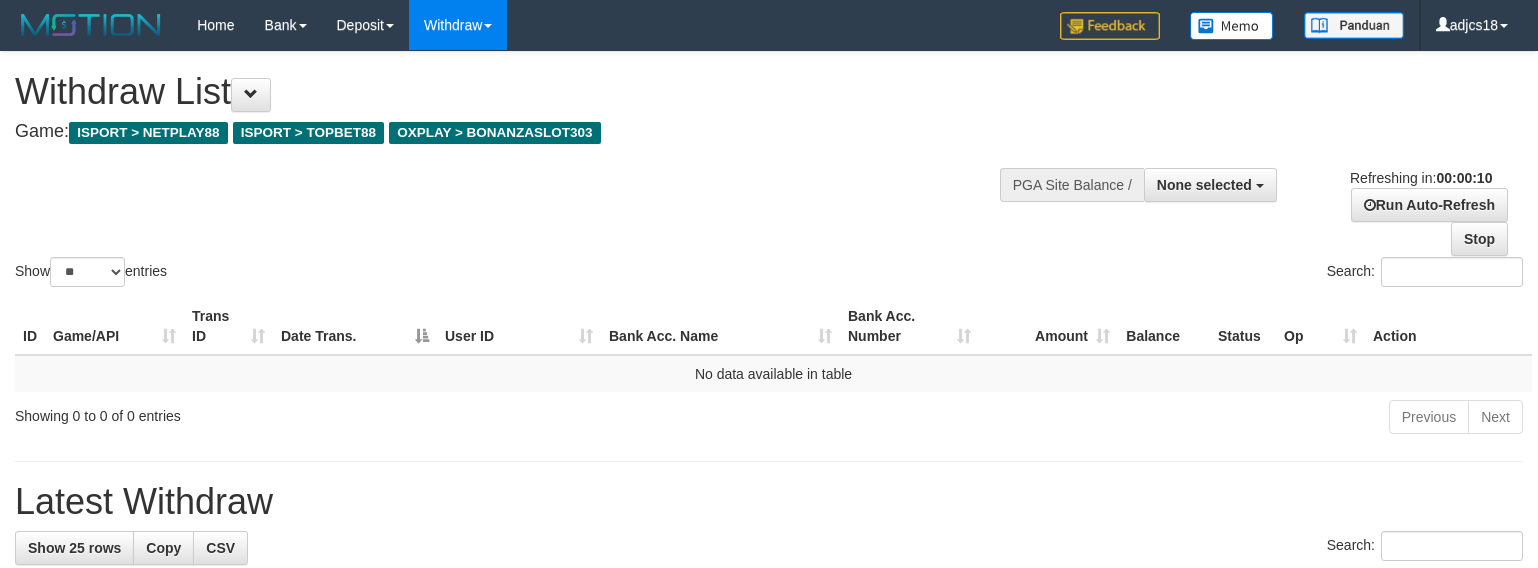 select 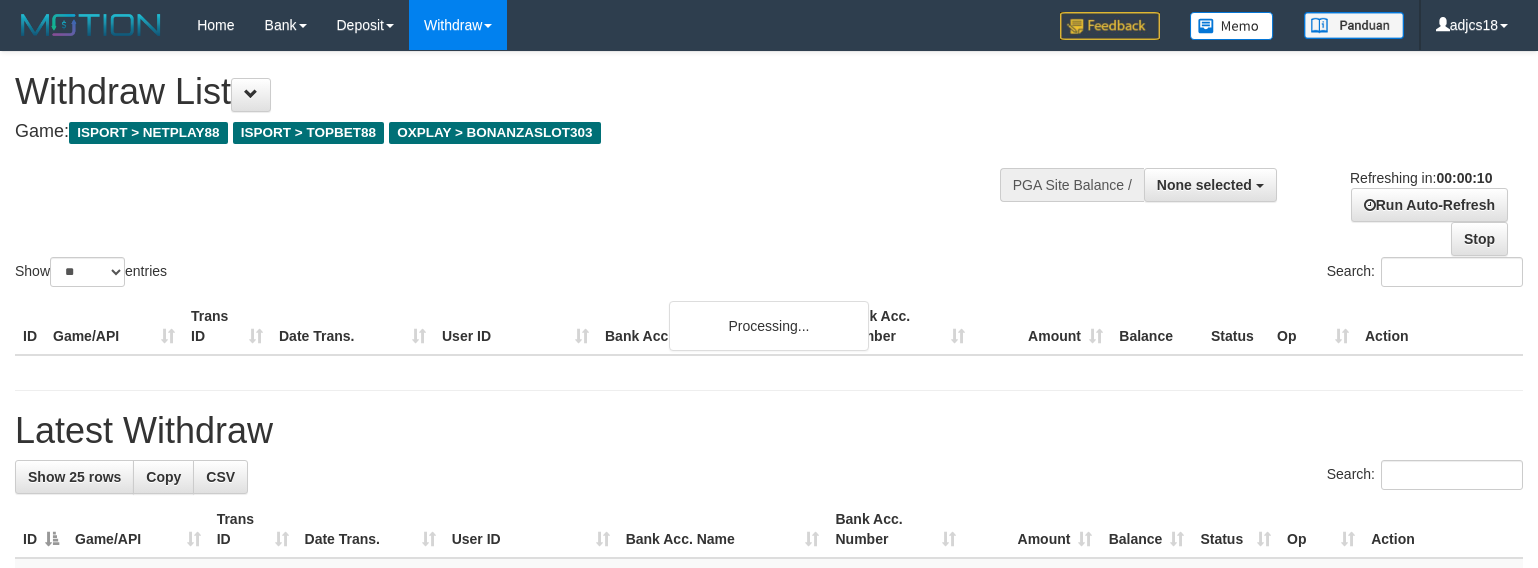 select 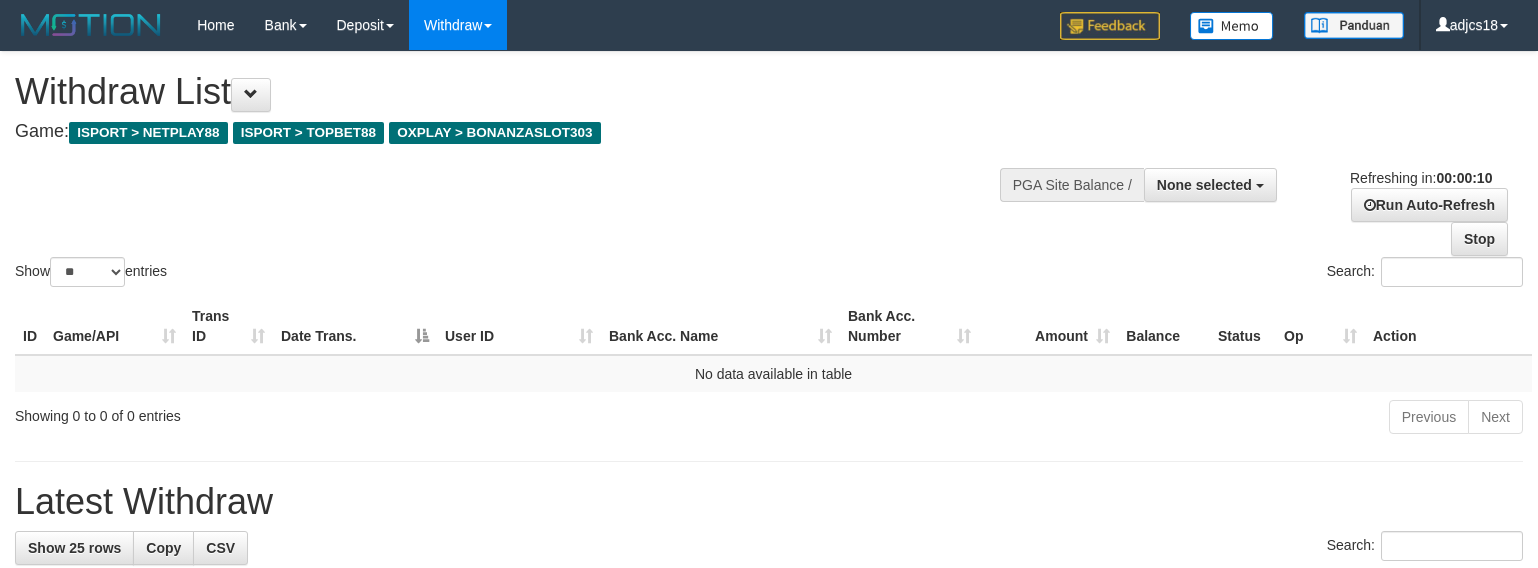 select 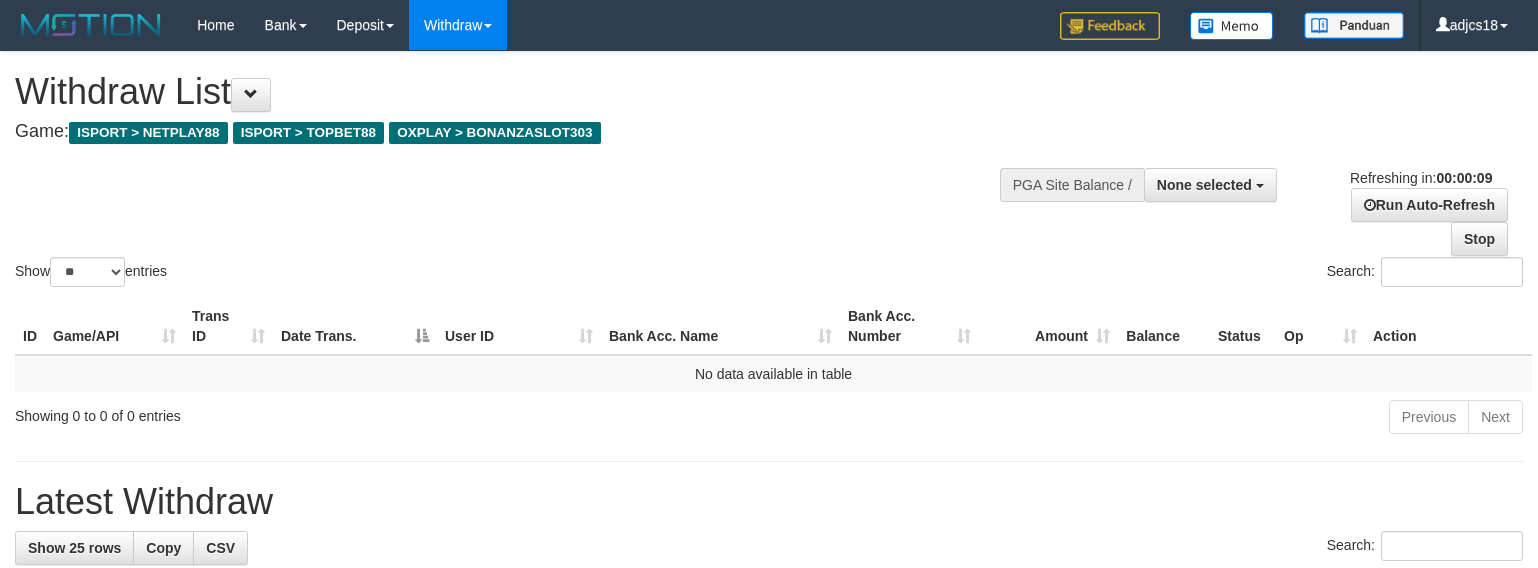 select 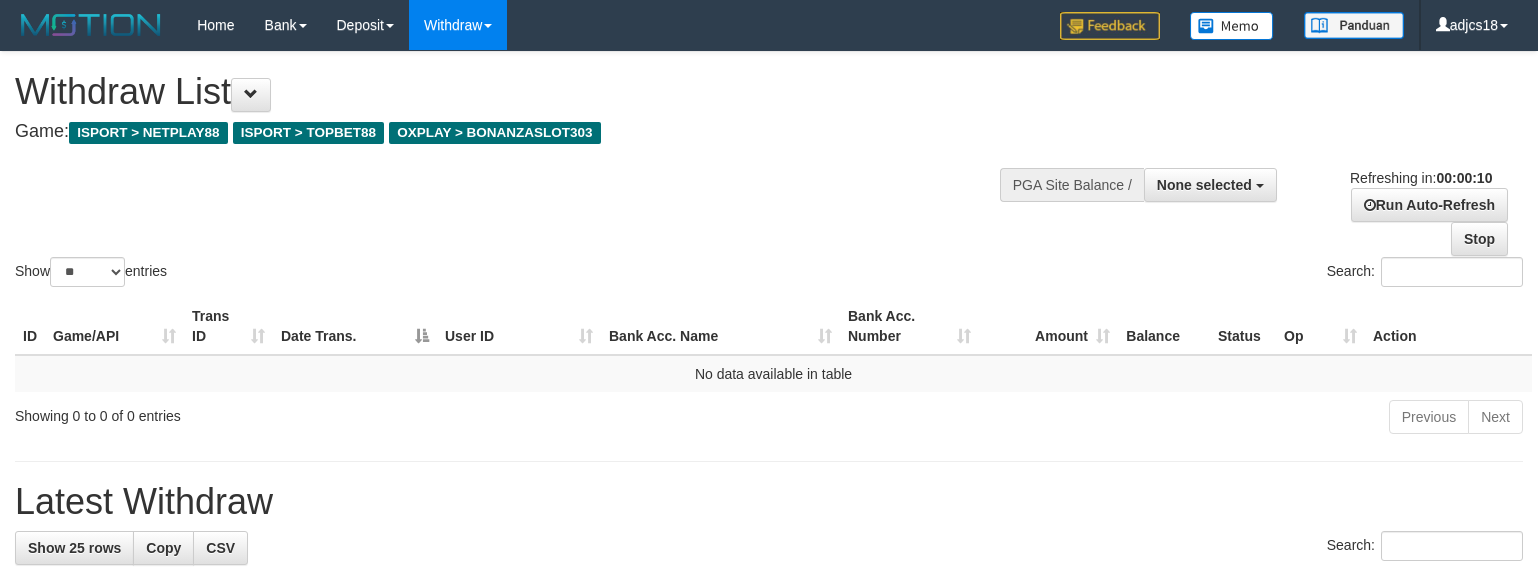 select 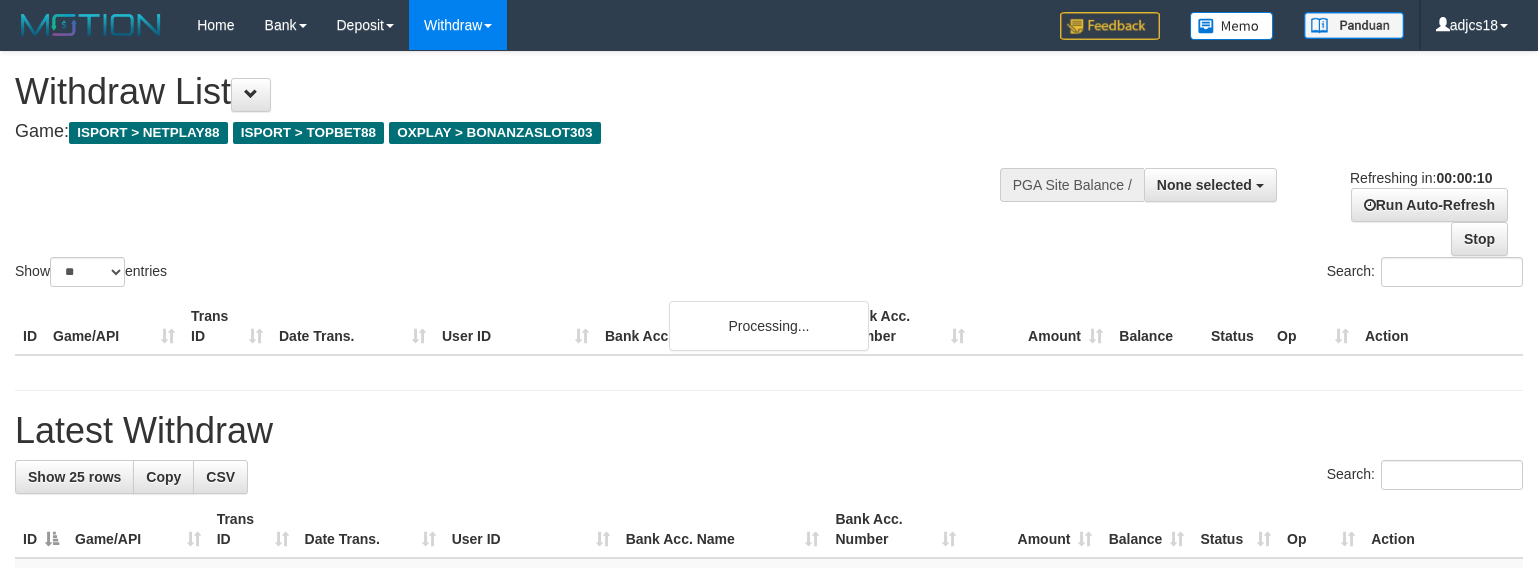 select 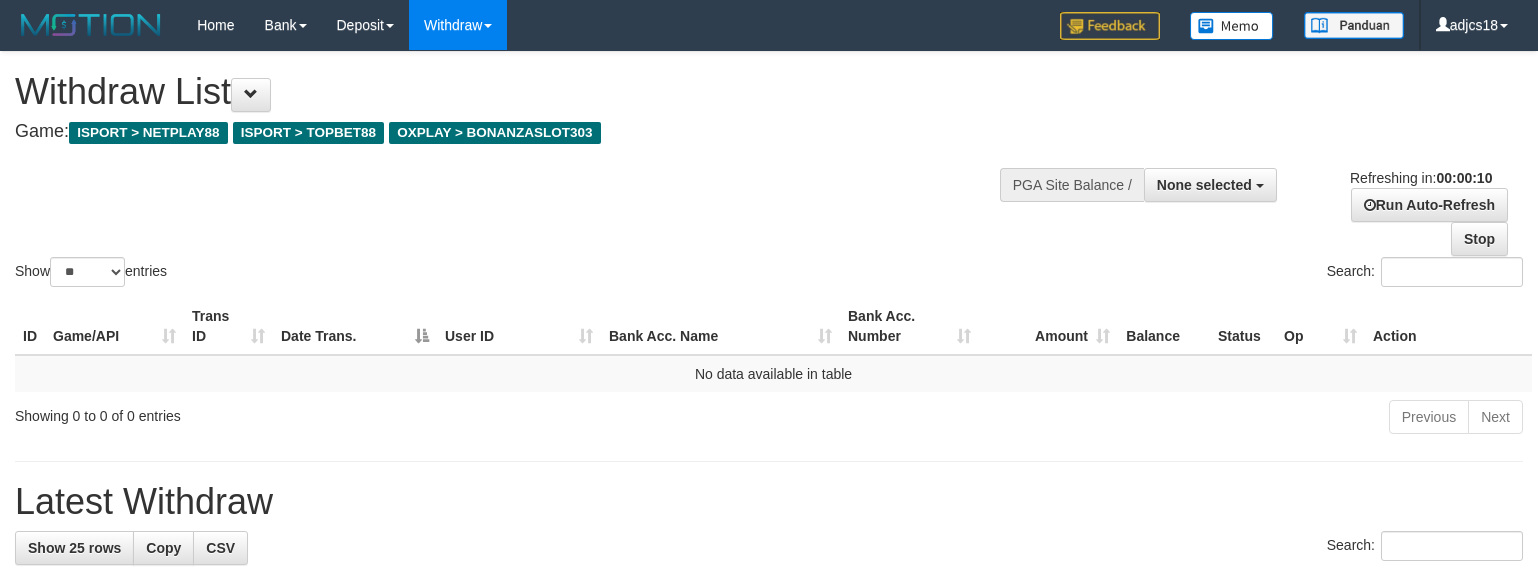 select 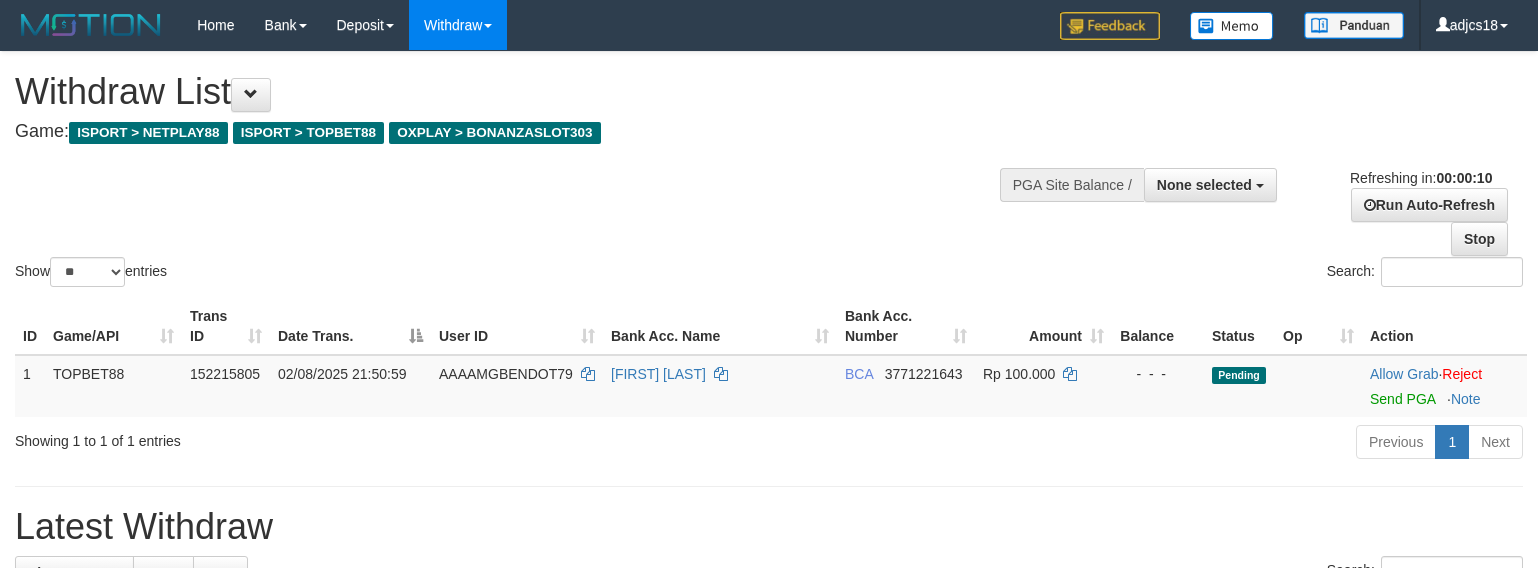select 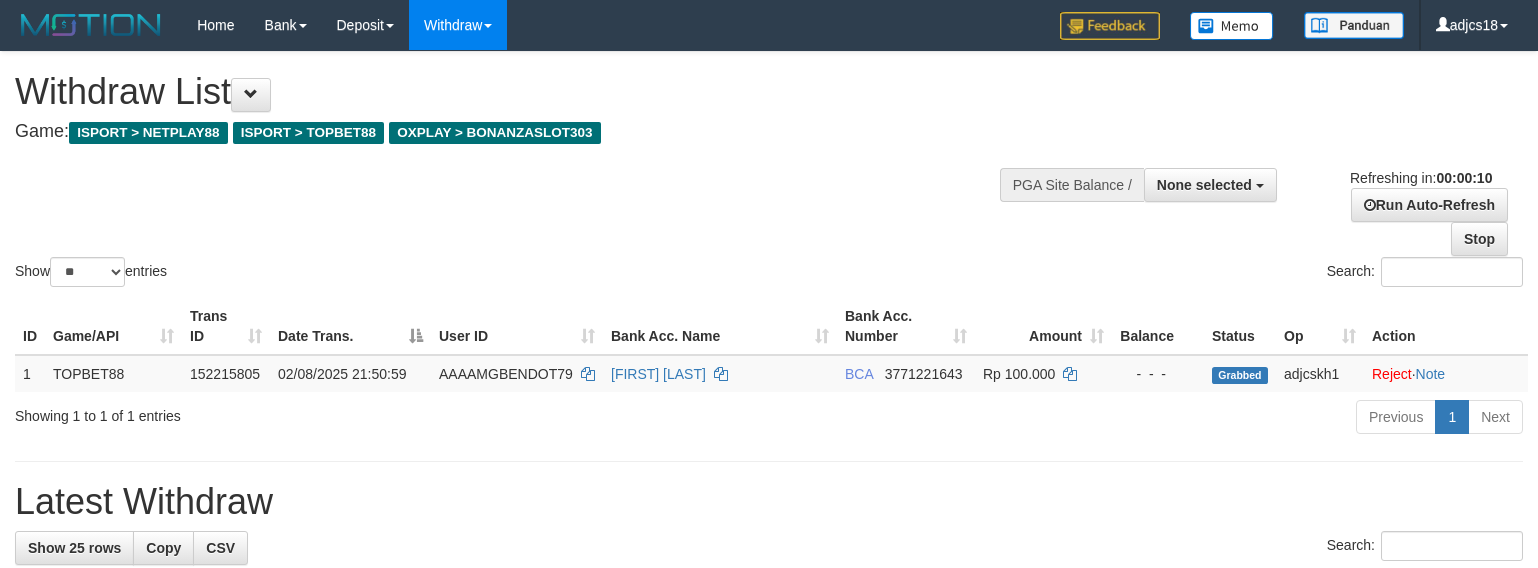select 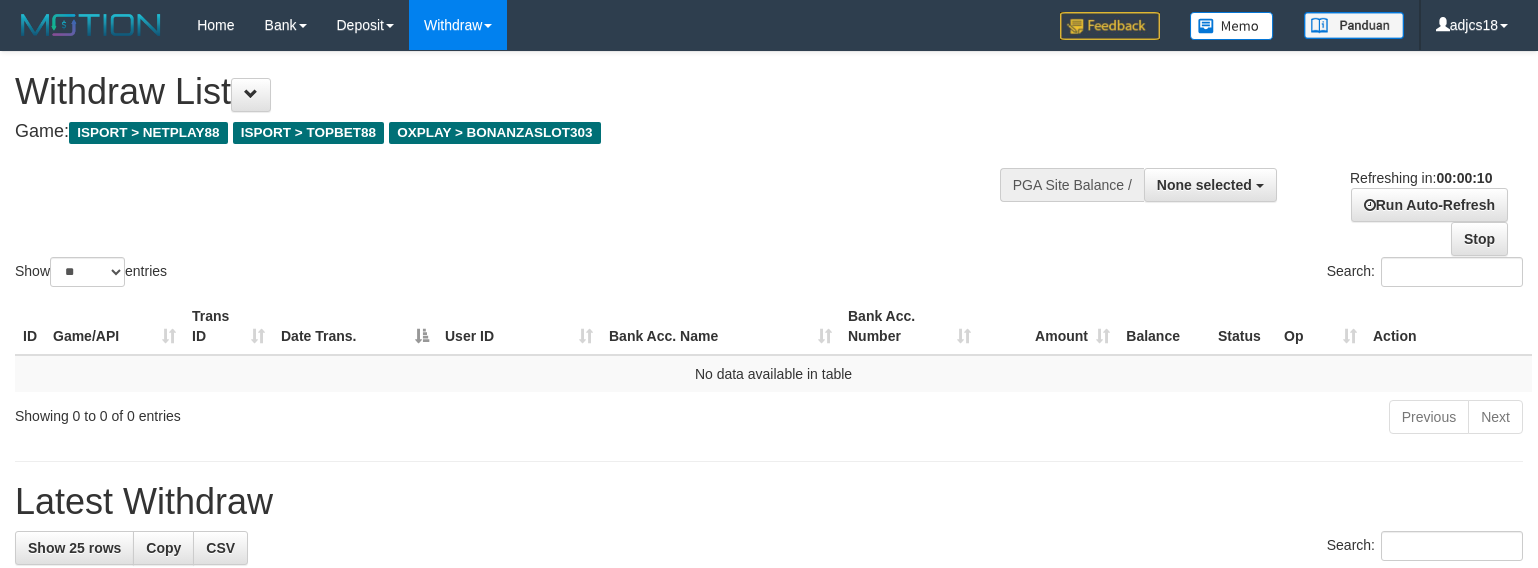 select 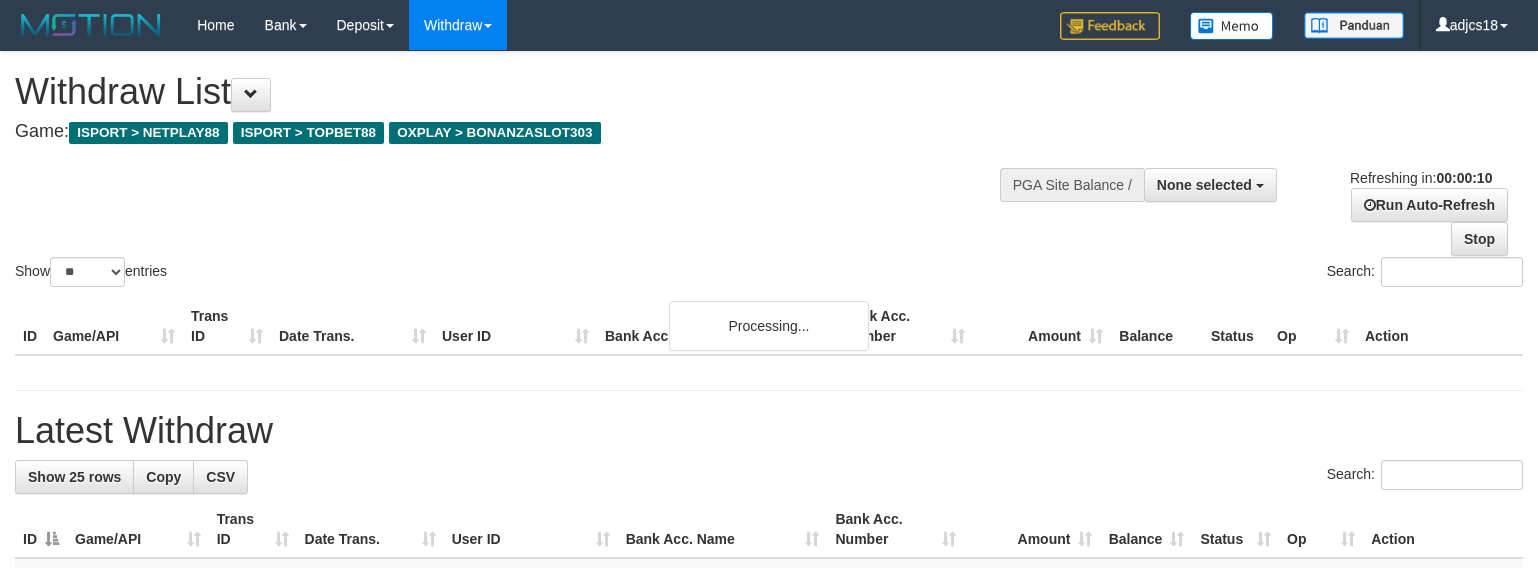 select 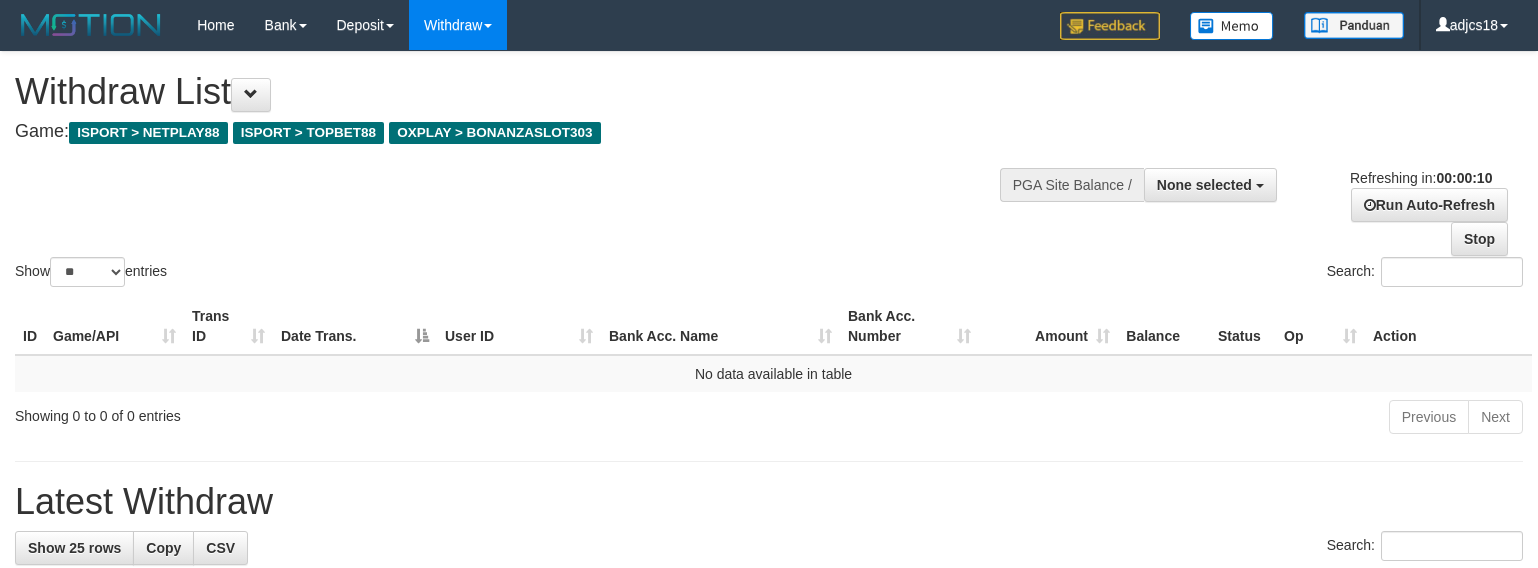 select 